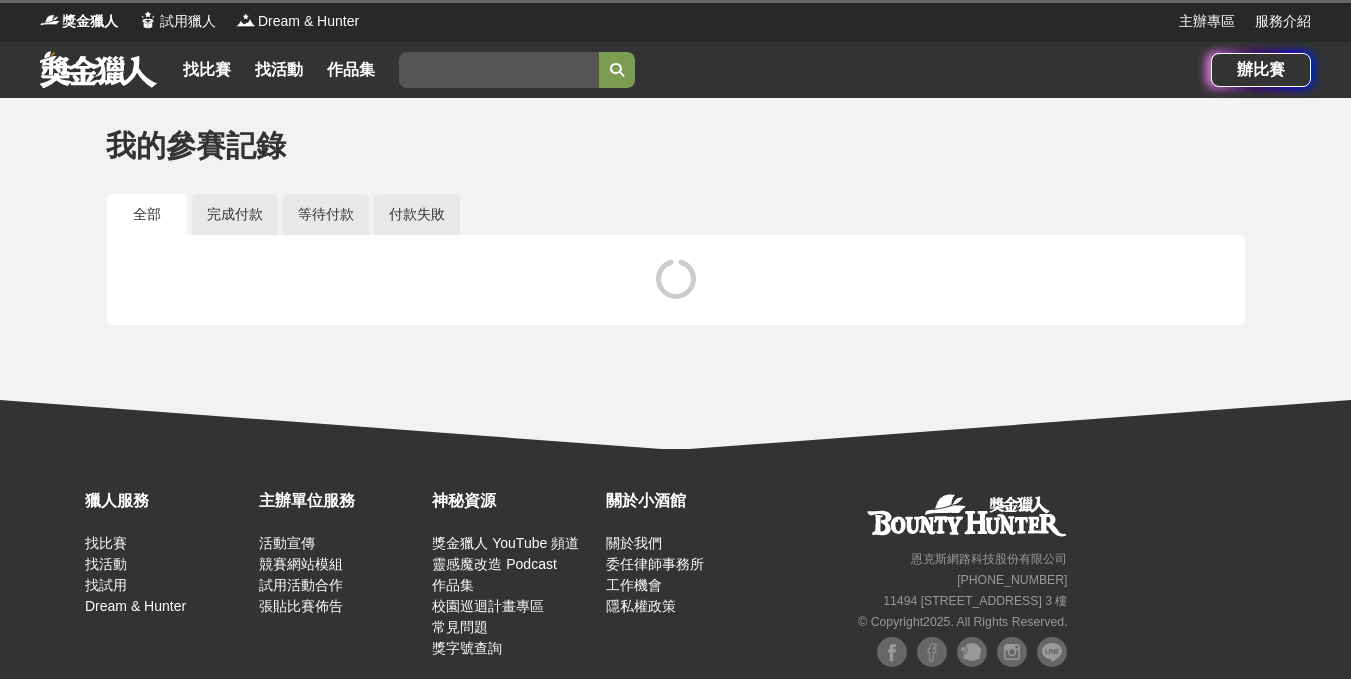 scroll, scrollTop: 0, scrollLeft: 0, axis: both 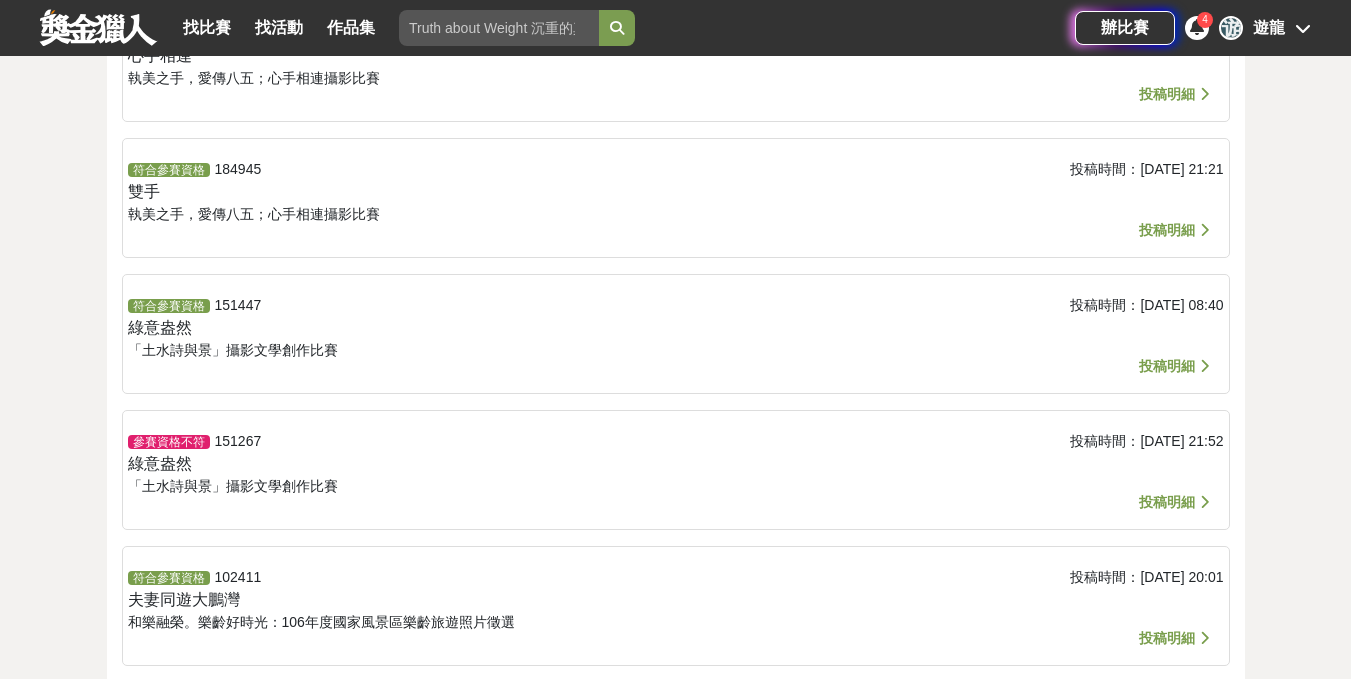 click on "「土水詩與景」攝影文學創作比賽" at bounding box center (233, 350) 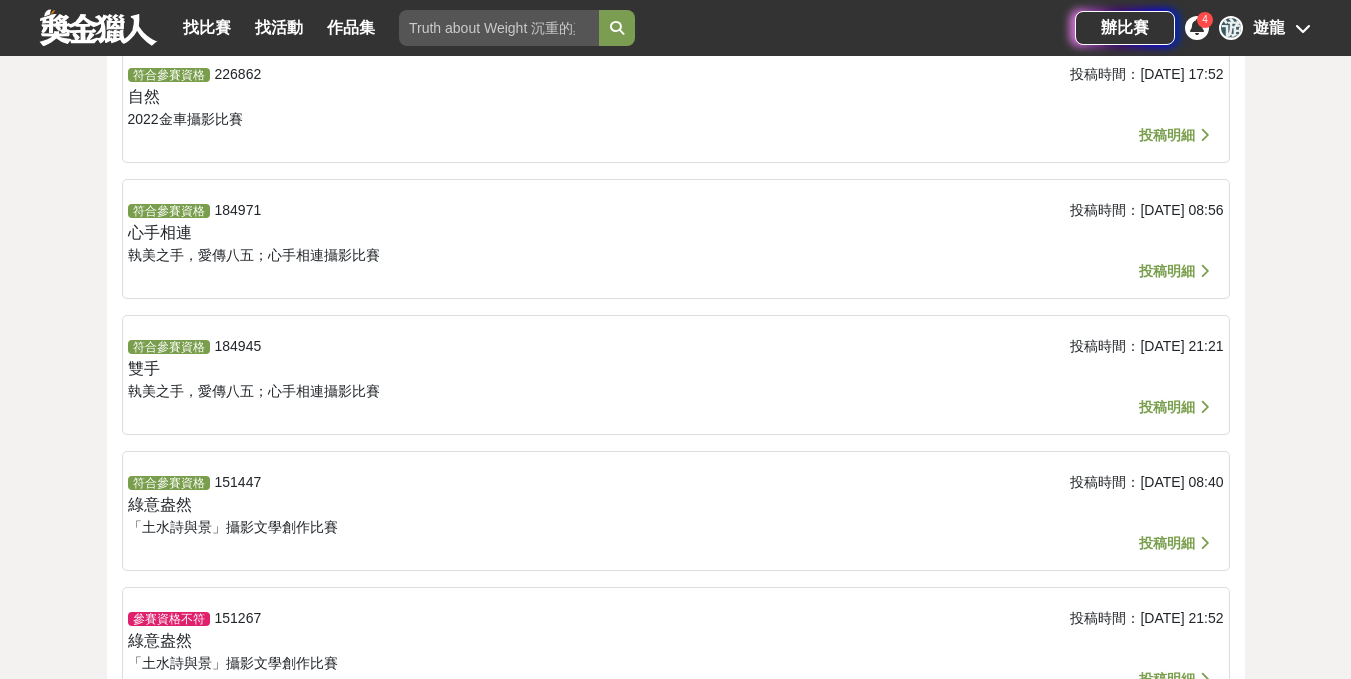 scroll, scrollTop: 900, scrollLeft: 0, axis: vertical 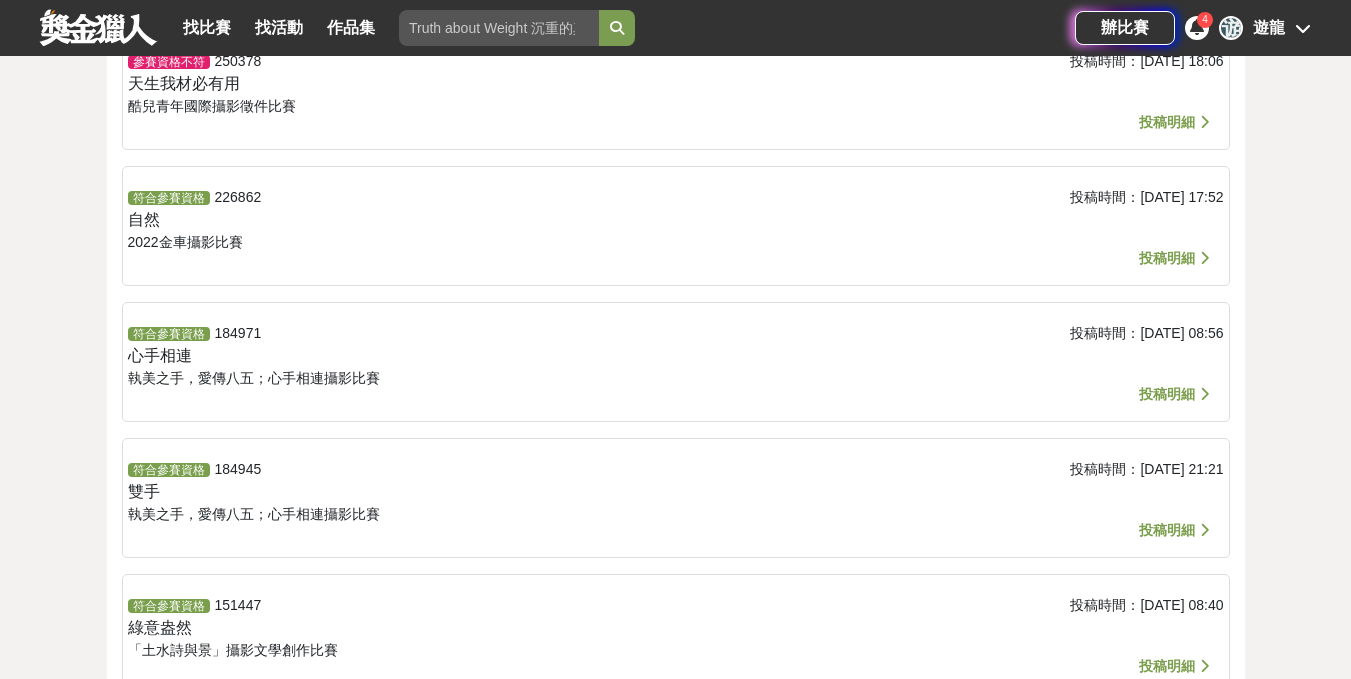 click on "執美之手，愛傳八五；心手相連攝影比賽" at bounding box center [254, 378] 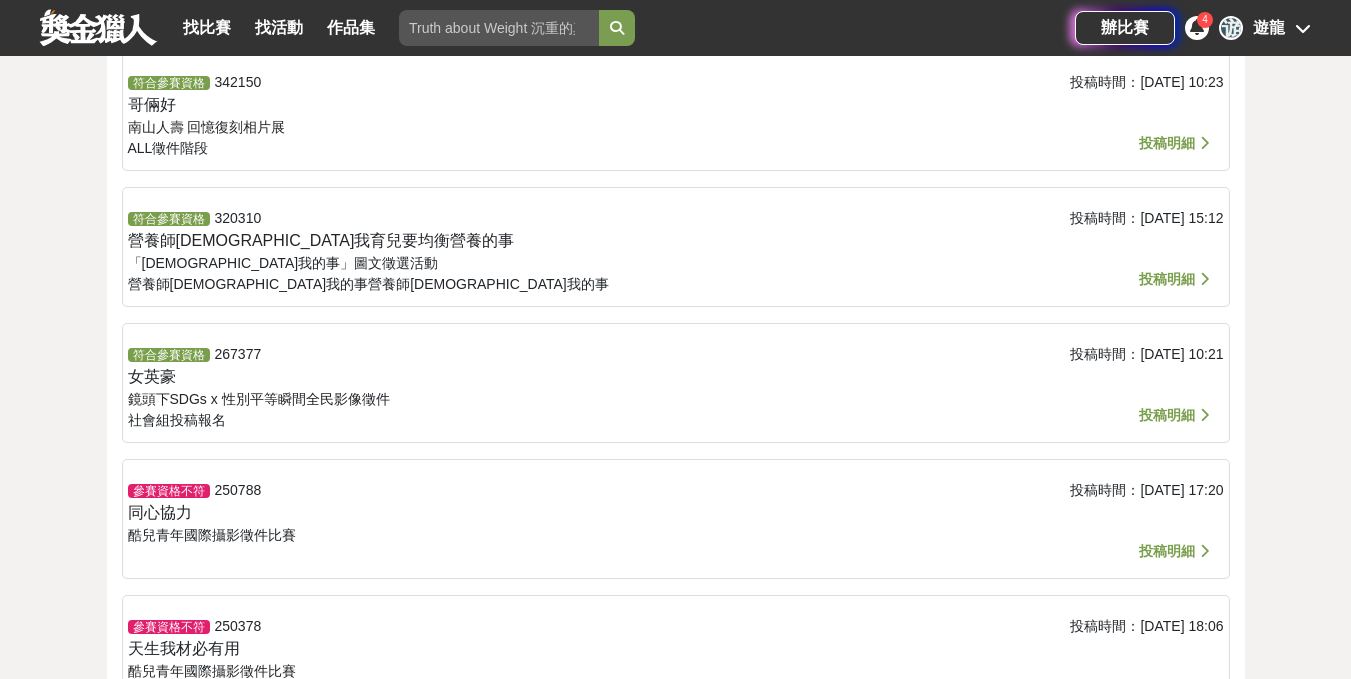 scroll, scrollTop: 300, scrollLeft: 0, axis: vertical 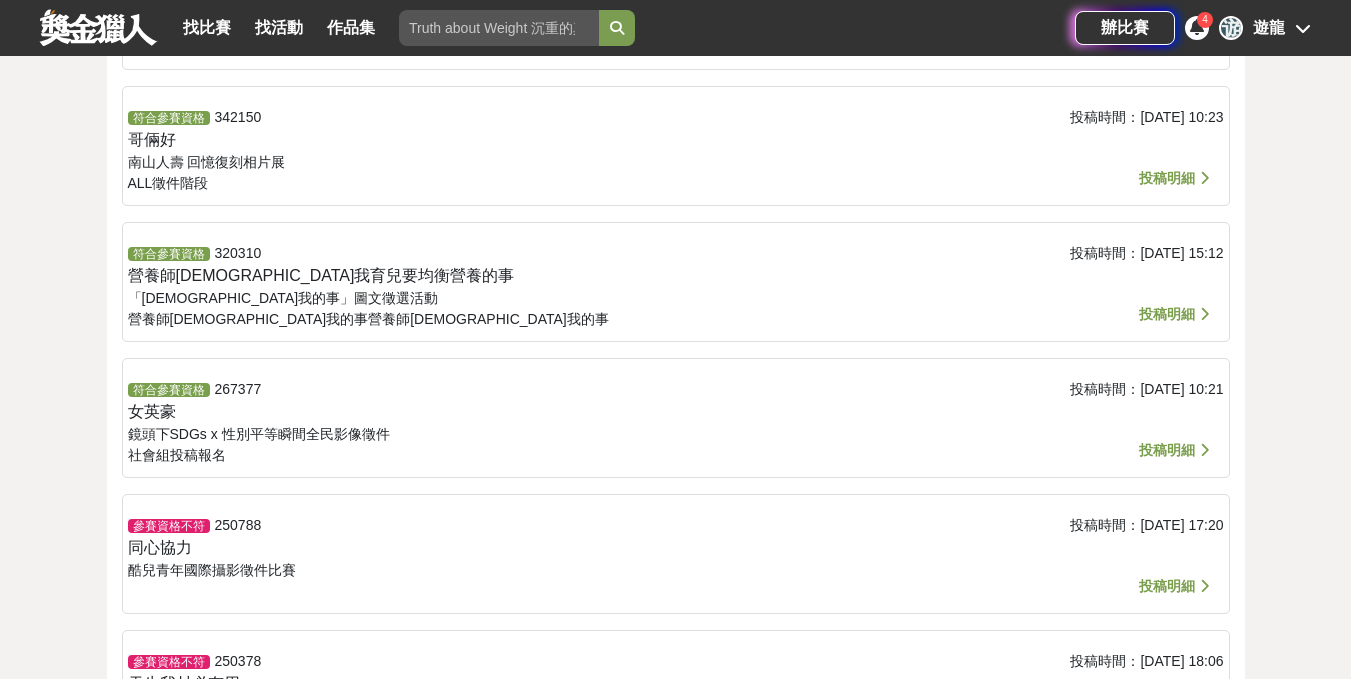 click on "320310" at bounding box center (238, 253) 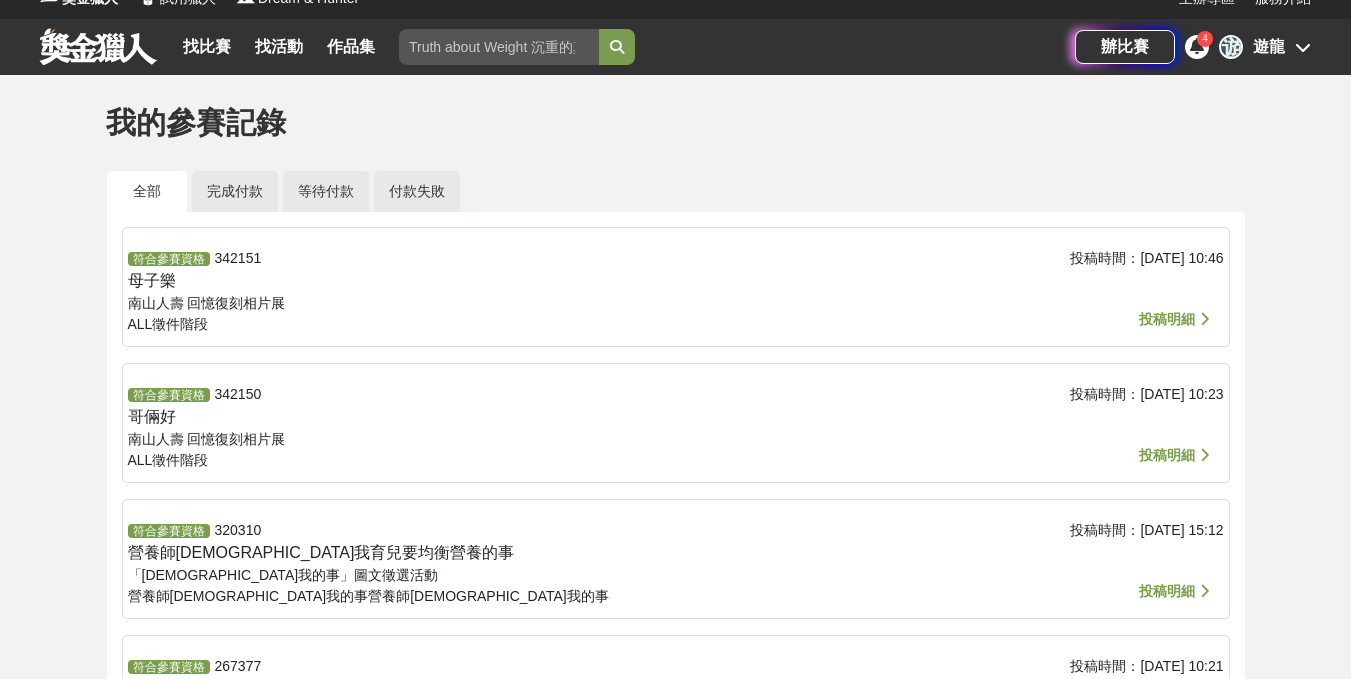 scroll, scrollTop: 0, scrollLeft: 0, axis: both 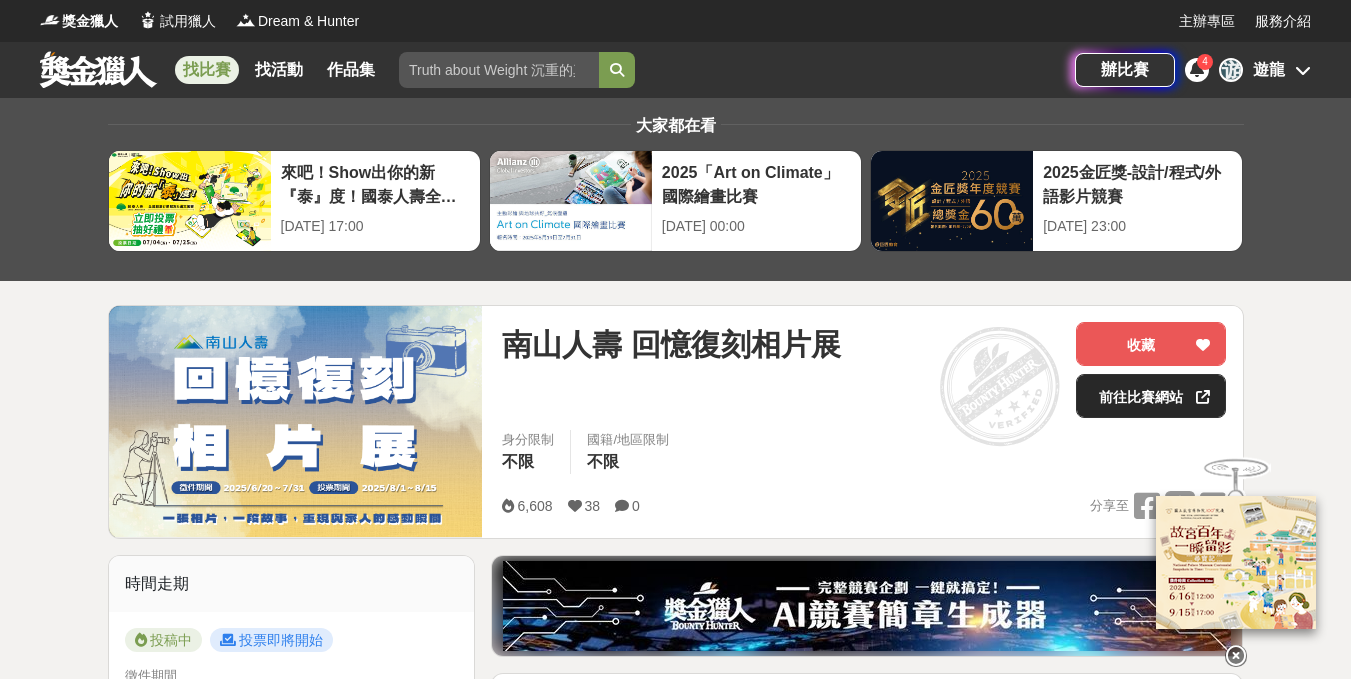 click on "前往比賽網站" at bounding box center [1151, 396] 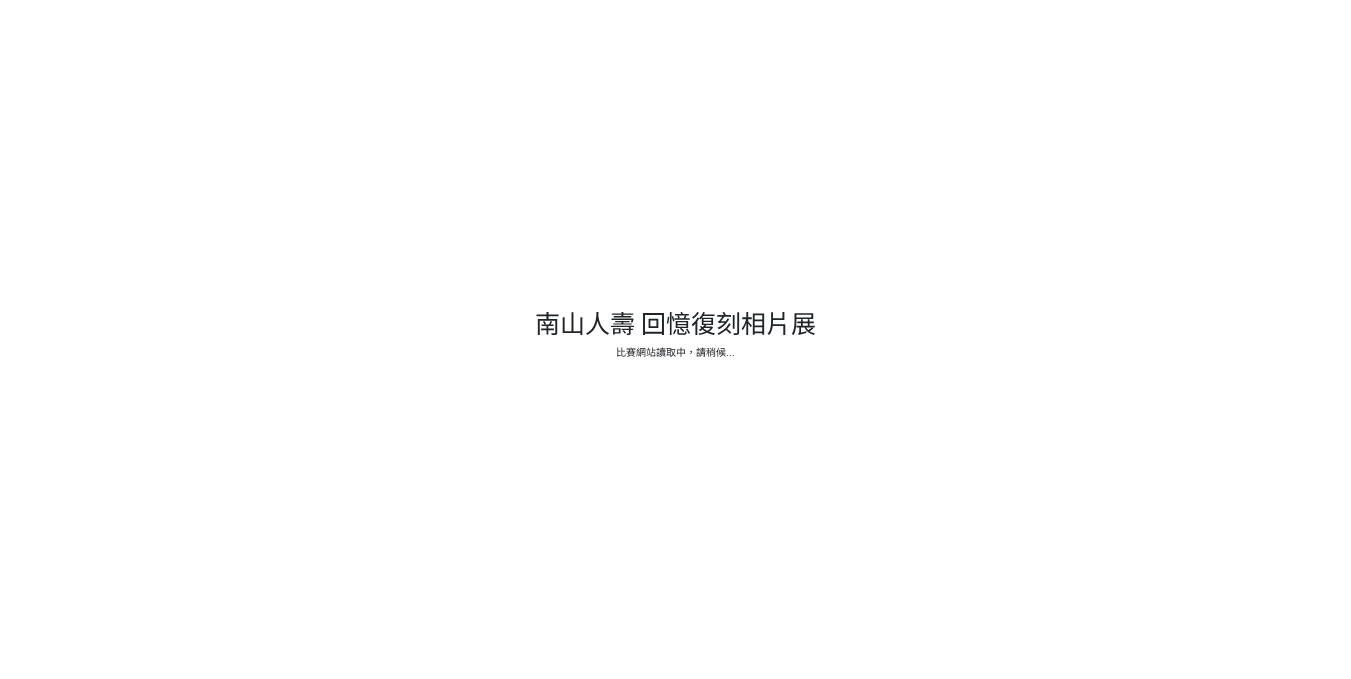 scroll, scrollTop: 0, scrollLeft: 0, axis: both 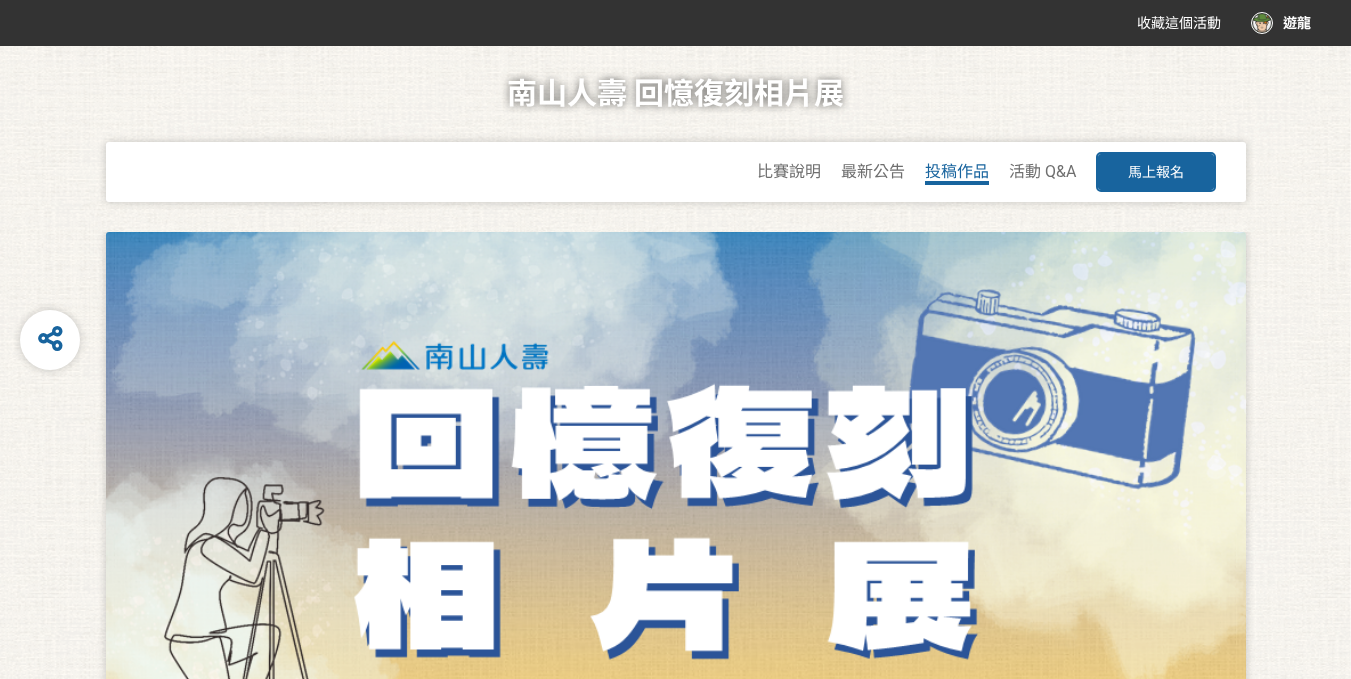 click on "投稿作品" at bounding box center (957, 171) 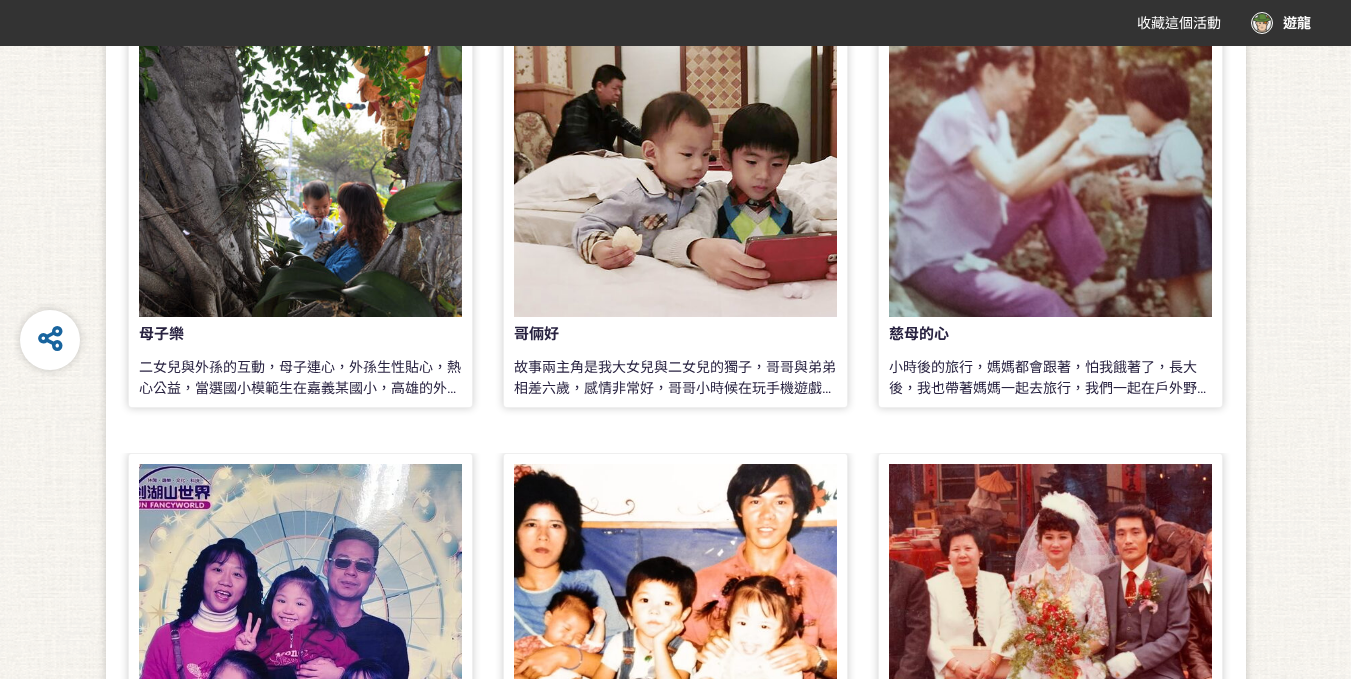 scroll, scrollTop: 500, scrollLeft: 0, axis: vertical 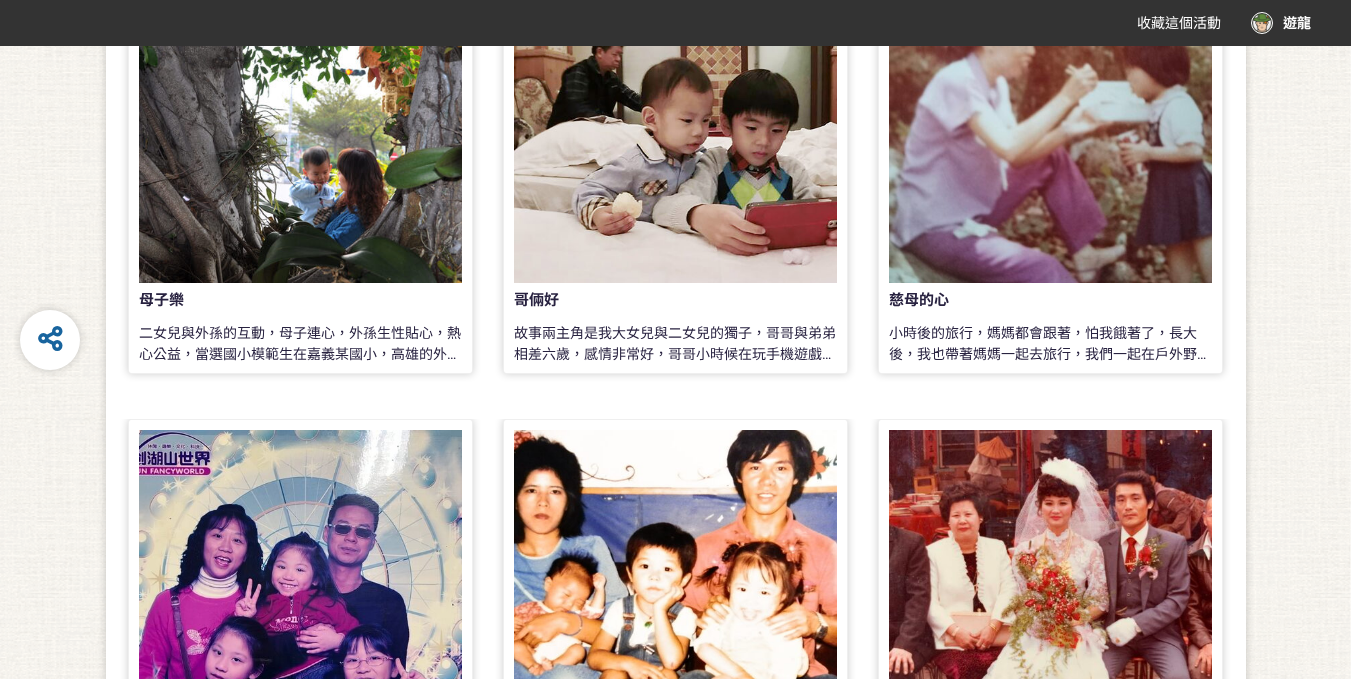 click at bounding box center [300, 121] 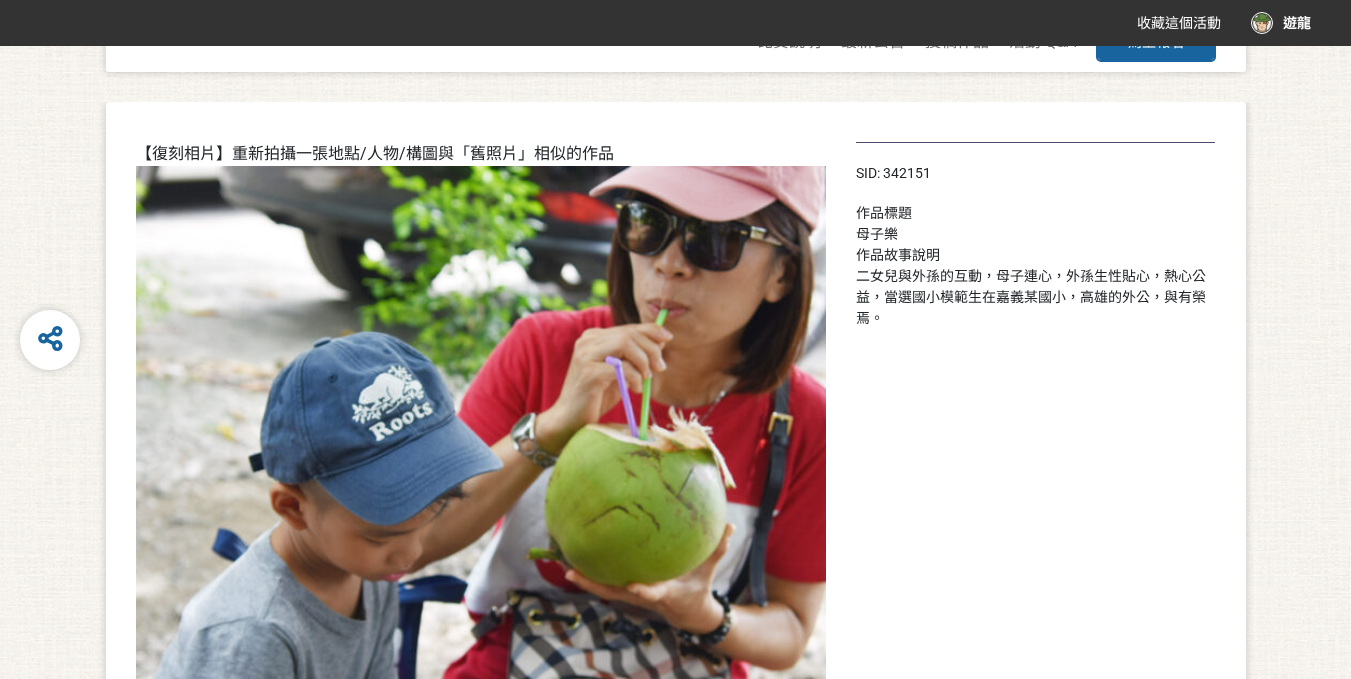 scroll, scrollTop: 127, scrollLeft: 0, axis: vertical 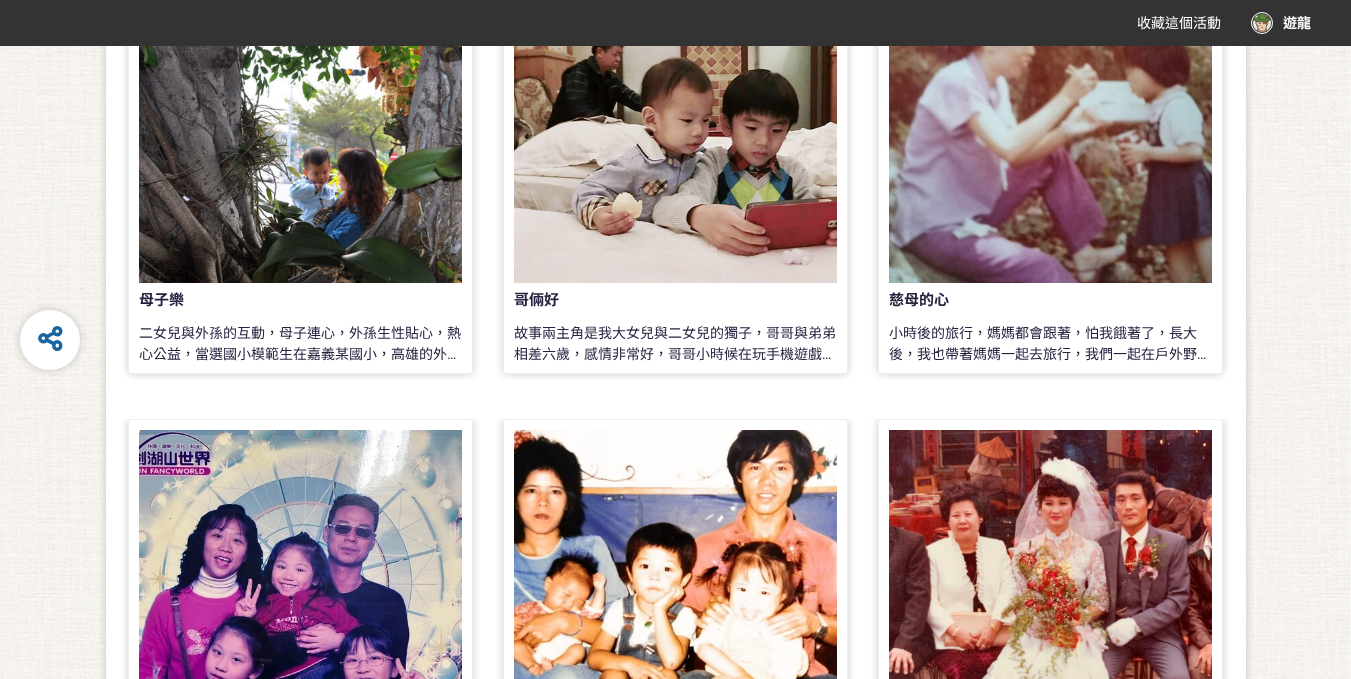 click at bounding box center [675, 121] 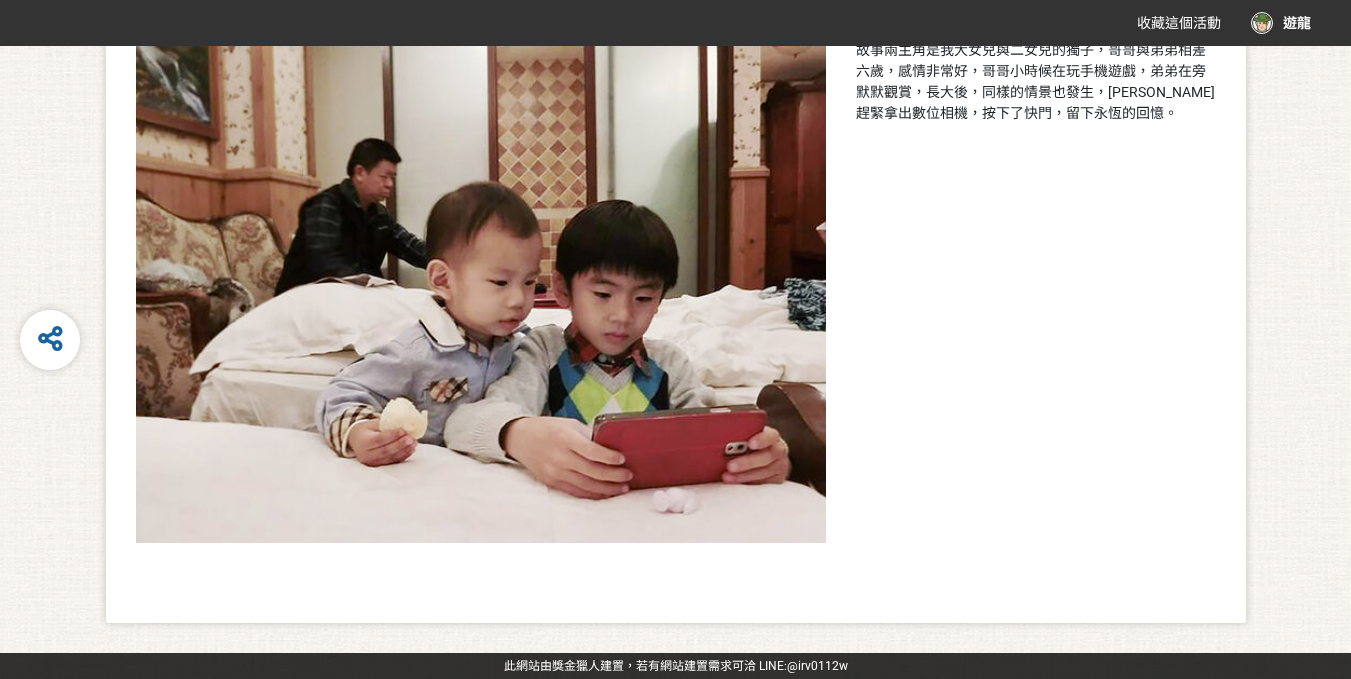 scroll, scrollTop: 787, scrollLeft: 0, axis: vertical 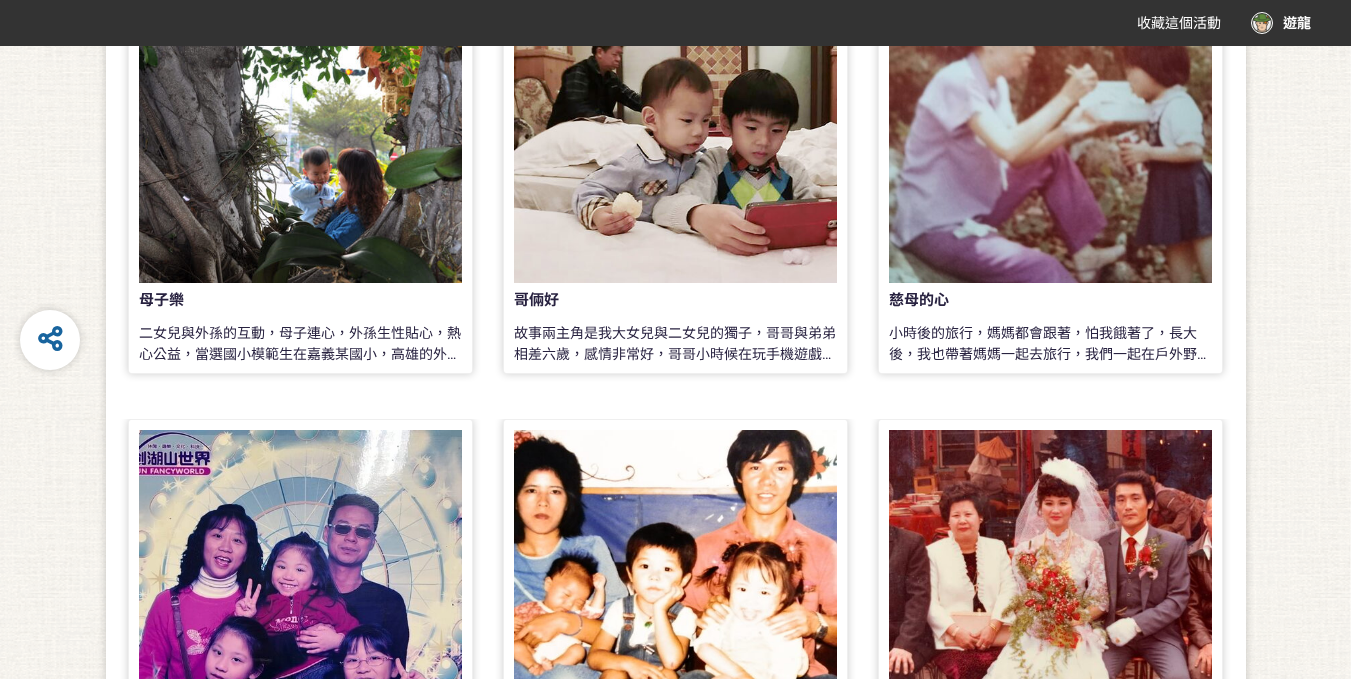 click at bounding box center [300, 121] 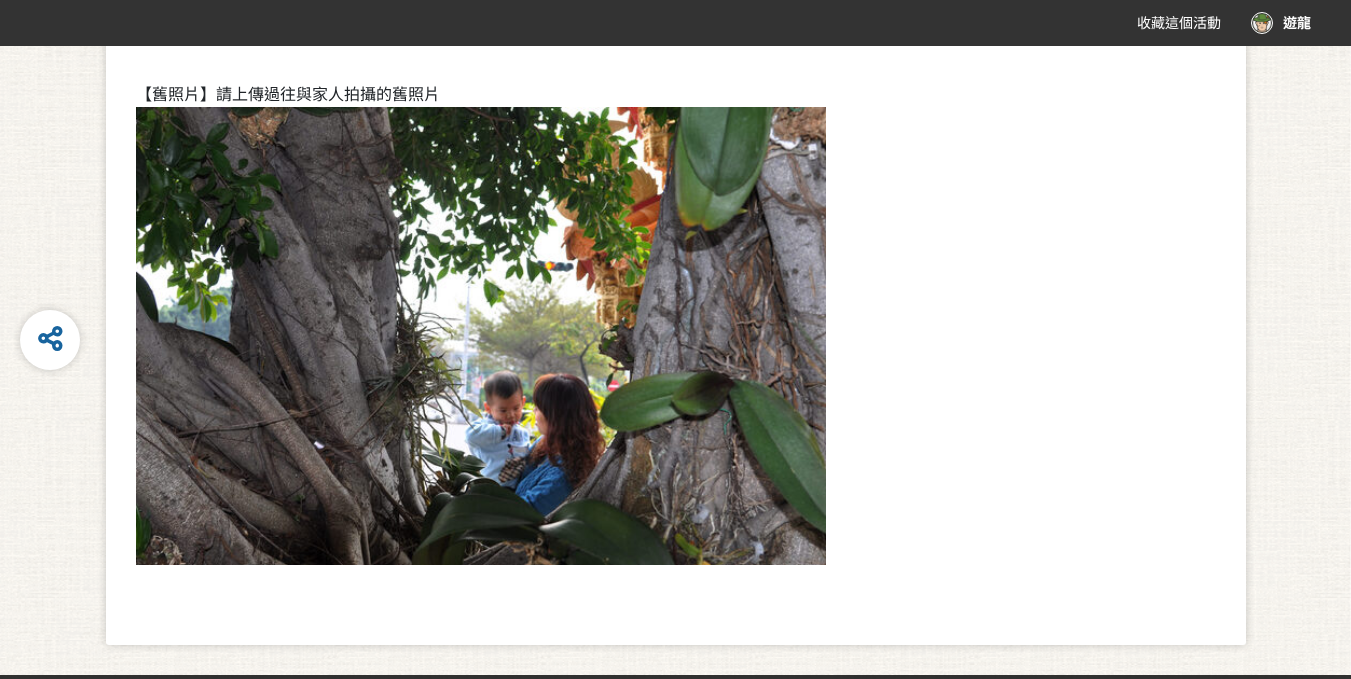 scroll, scrollTop: 827, scrollLeft: 0, axis: vertical 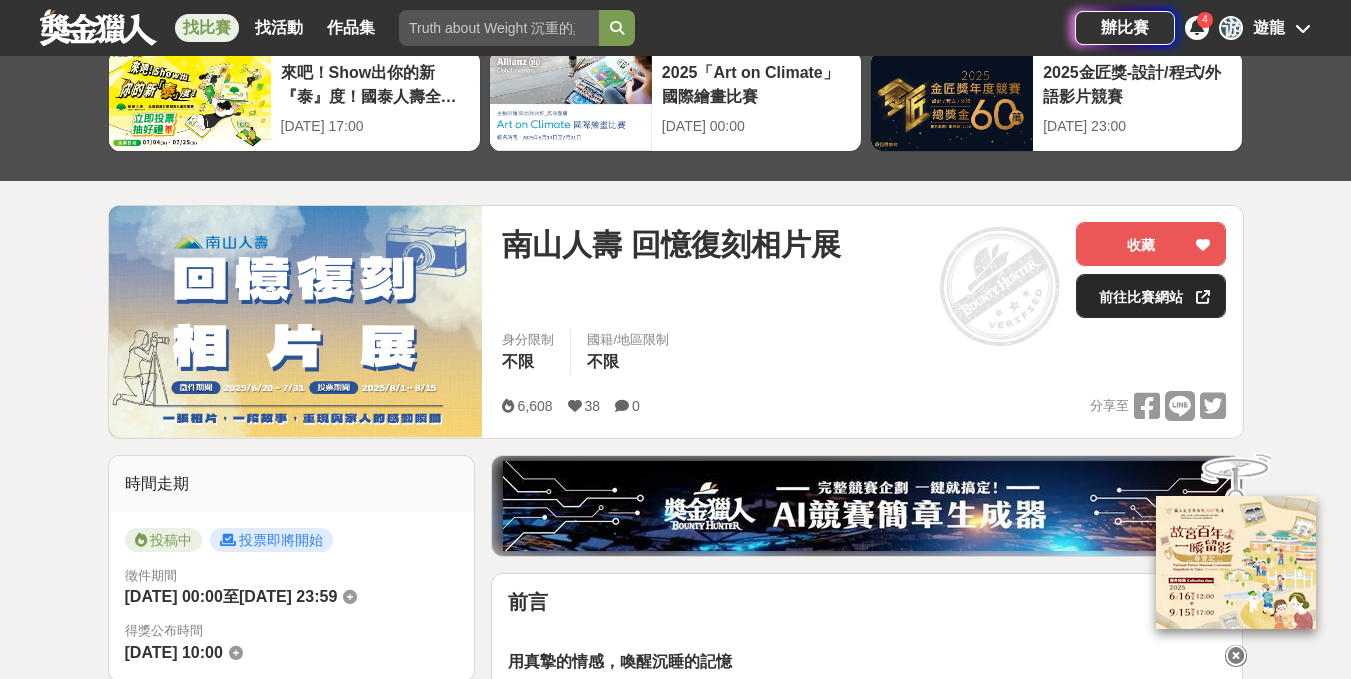 click on "前往比賽網站" at bounding box center [1151, 296] 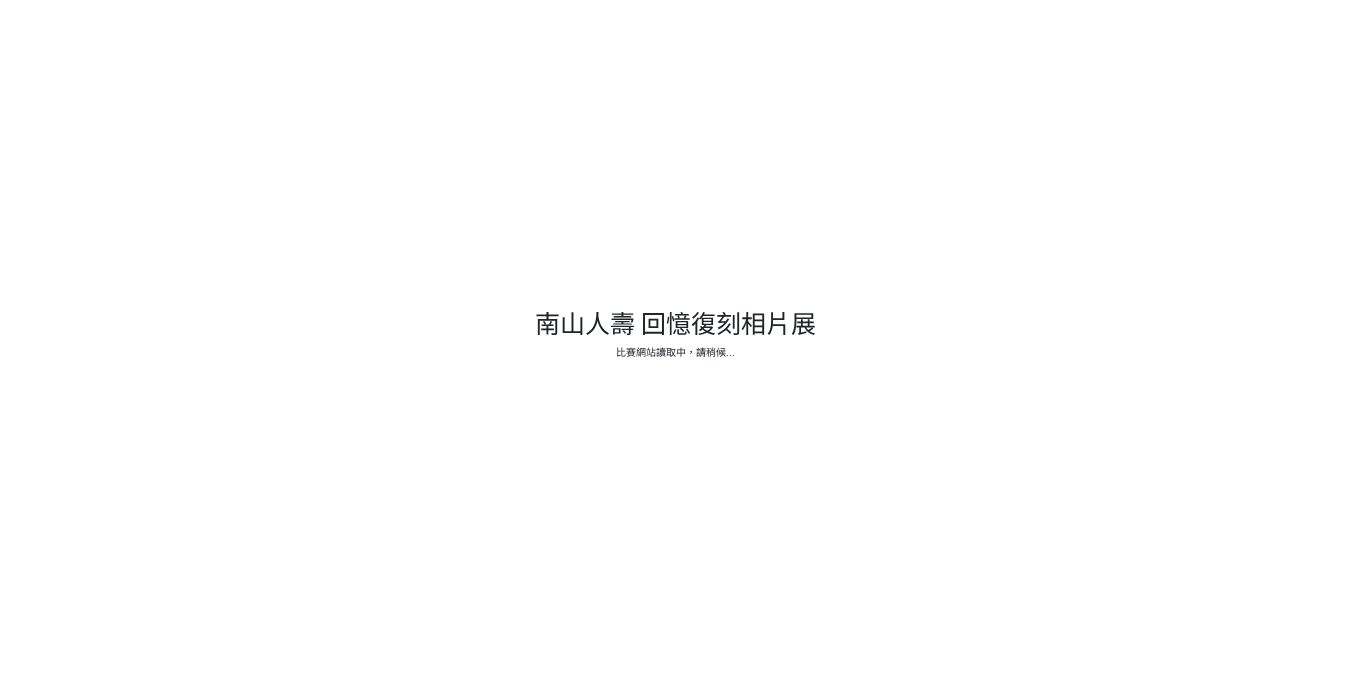 scroll, scrollTop: 0, scrollLeft: 0, axis: both 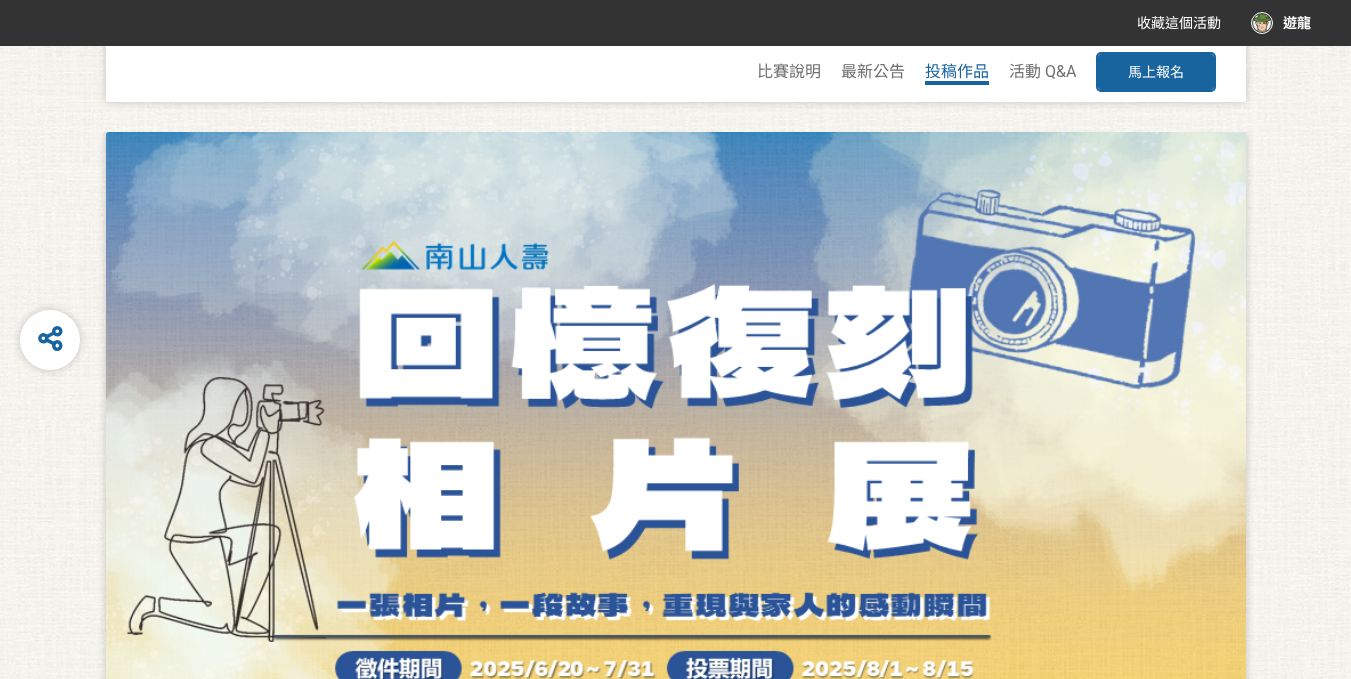 click on "投稿作品" at bounding box center (957, 71) 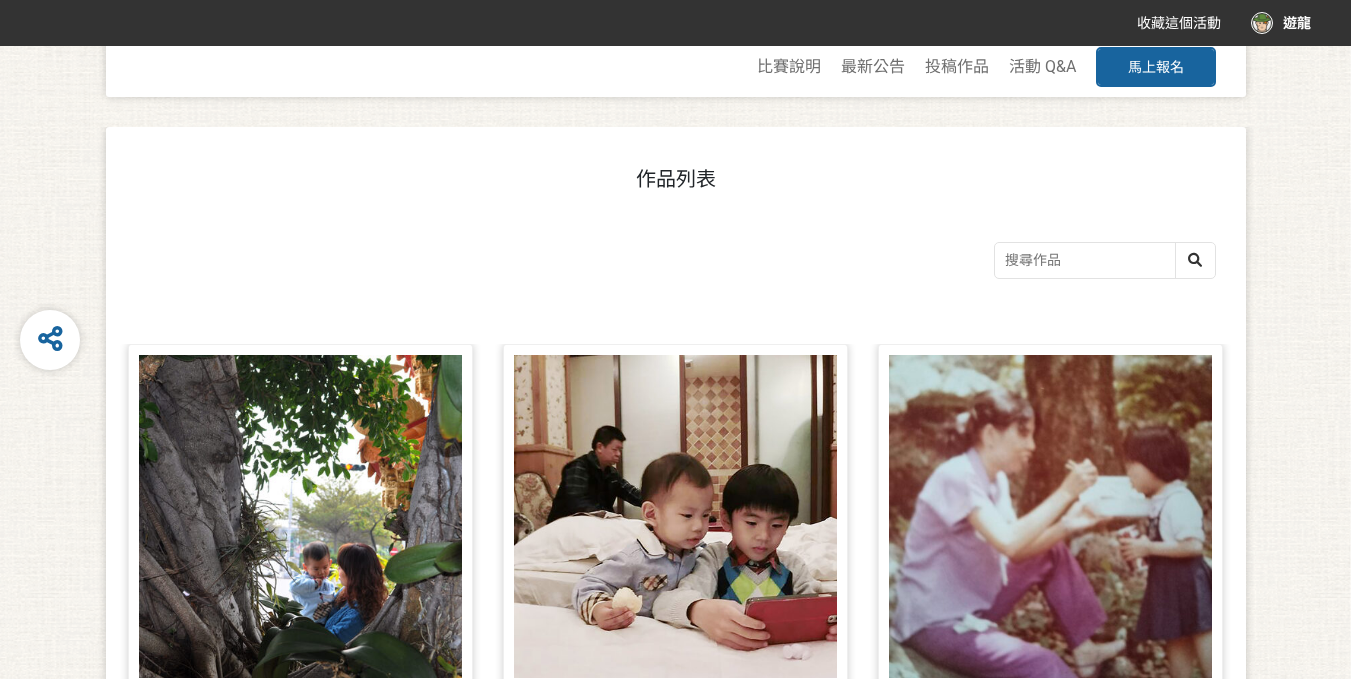 scroll, scrollTop: 0, scrollLeft: 0, axis: both 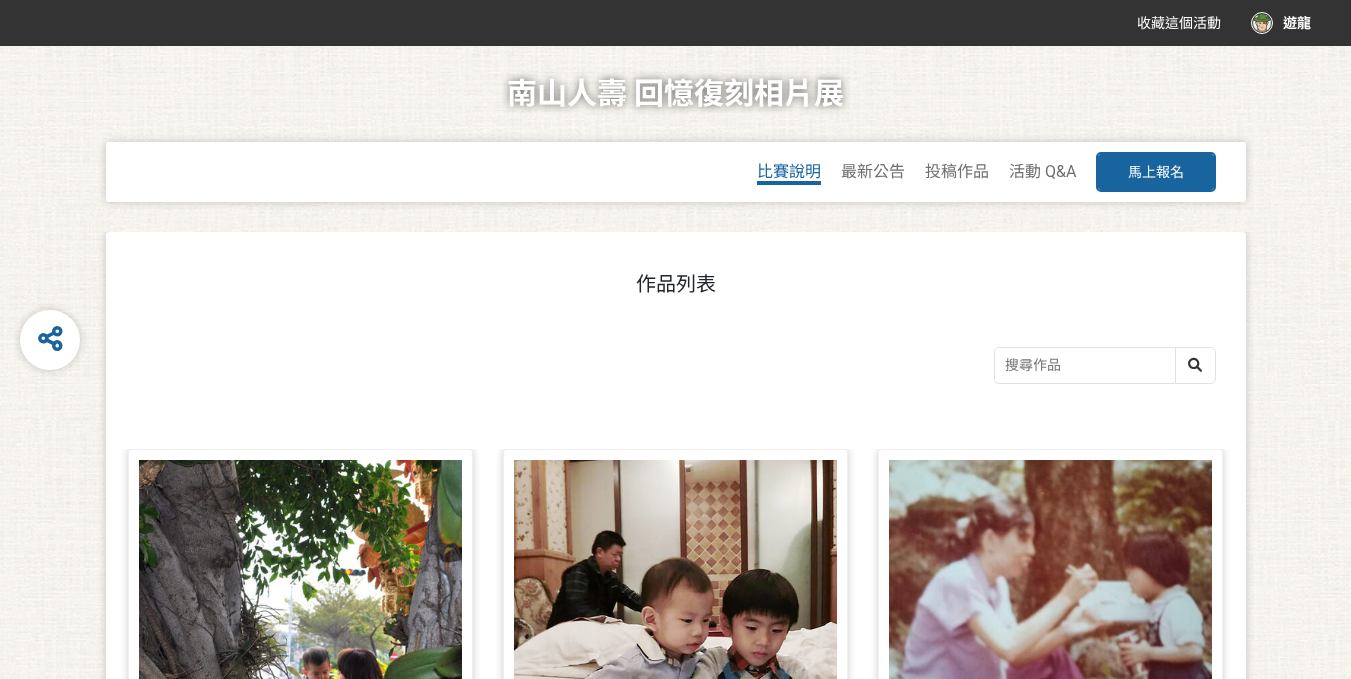 click on "比賽說明" at bounding box center (789, 171) 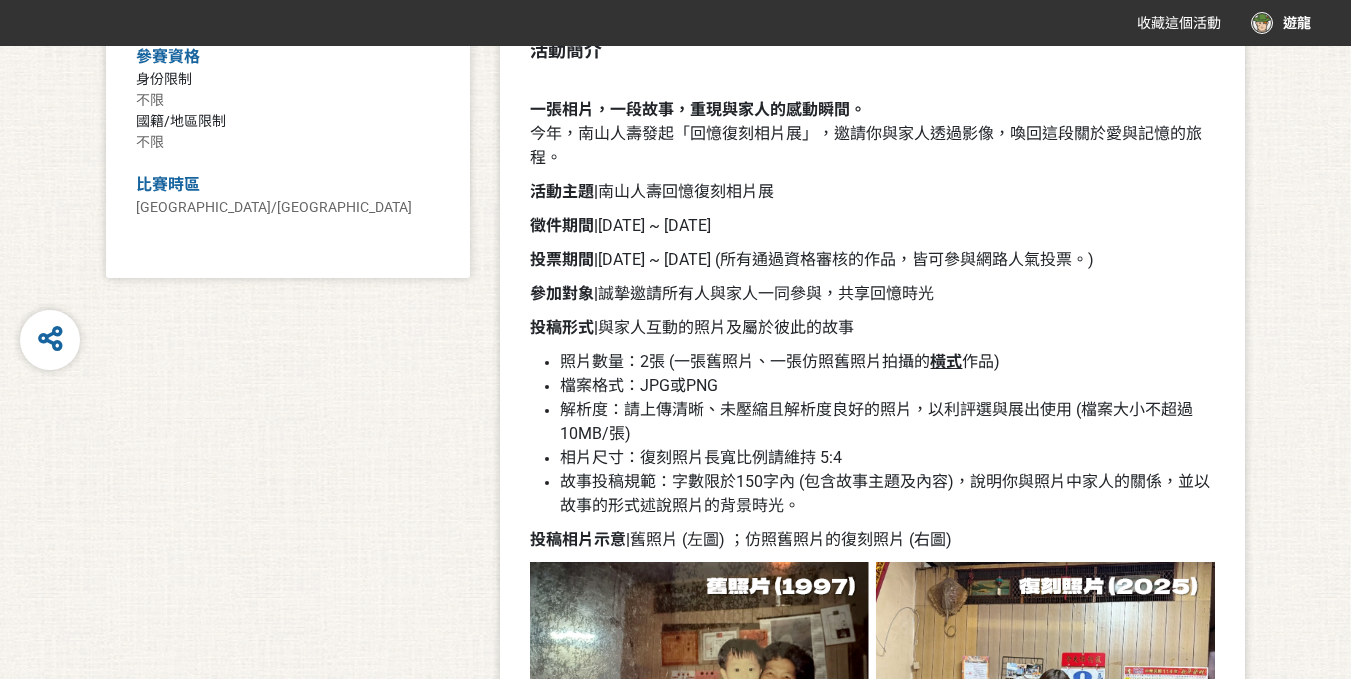 scroll, scrollTop: 1100, scrollLeft: 0, axis: vertical 